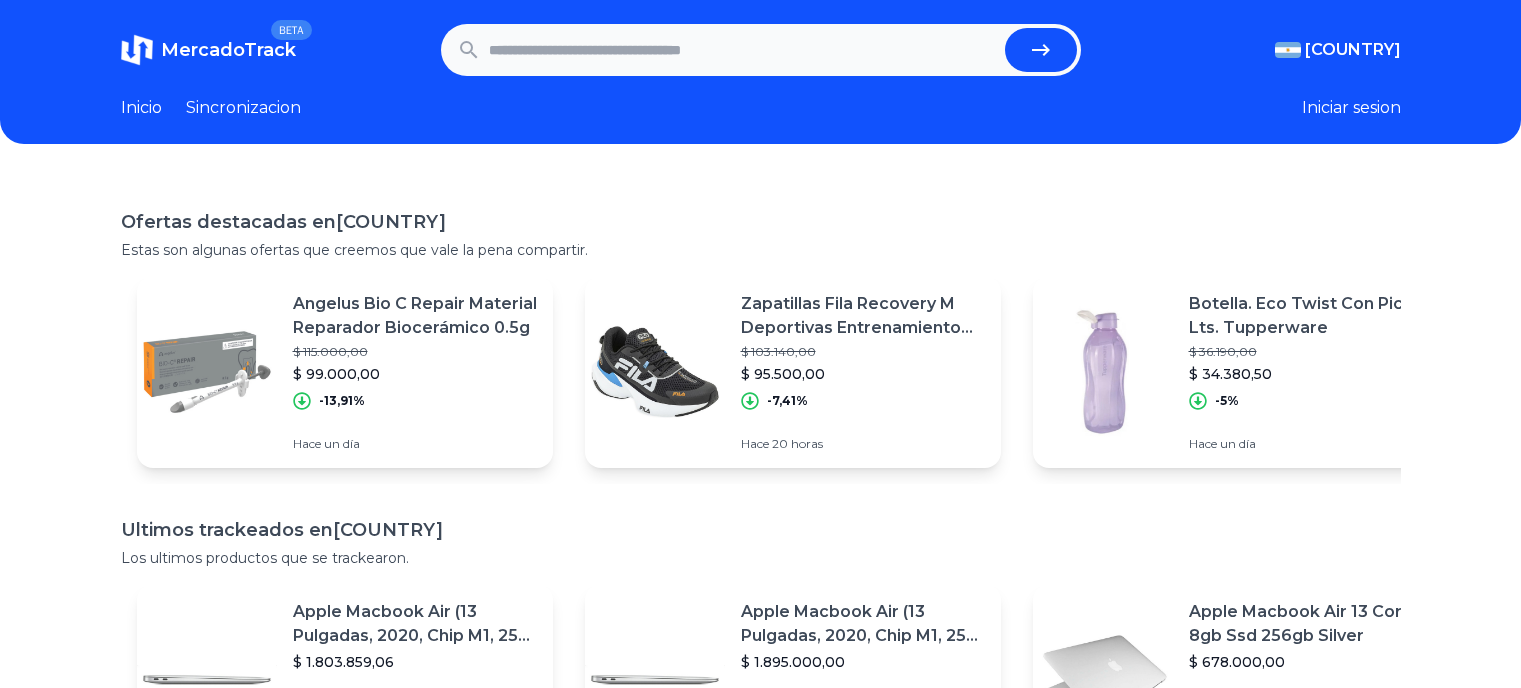 scroll, scrollTop: 0, scrollLeft: 0, axis: both 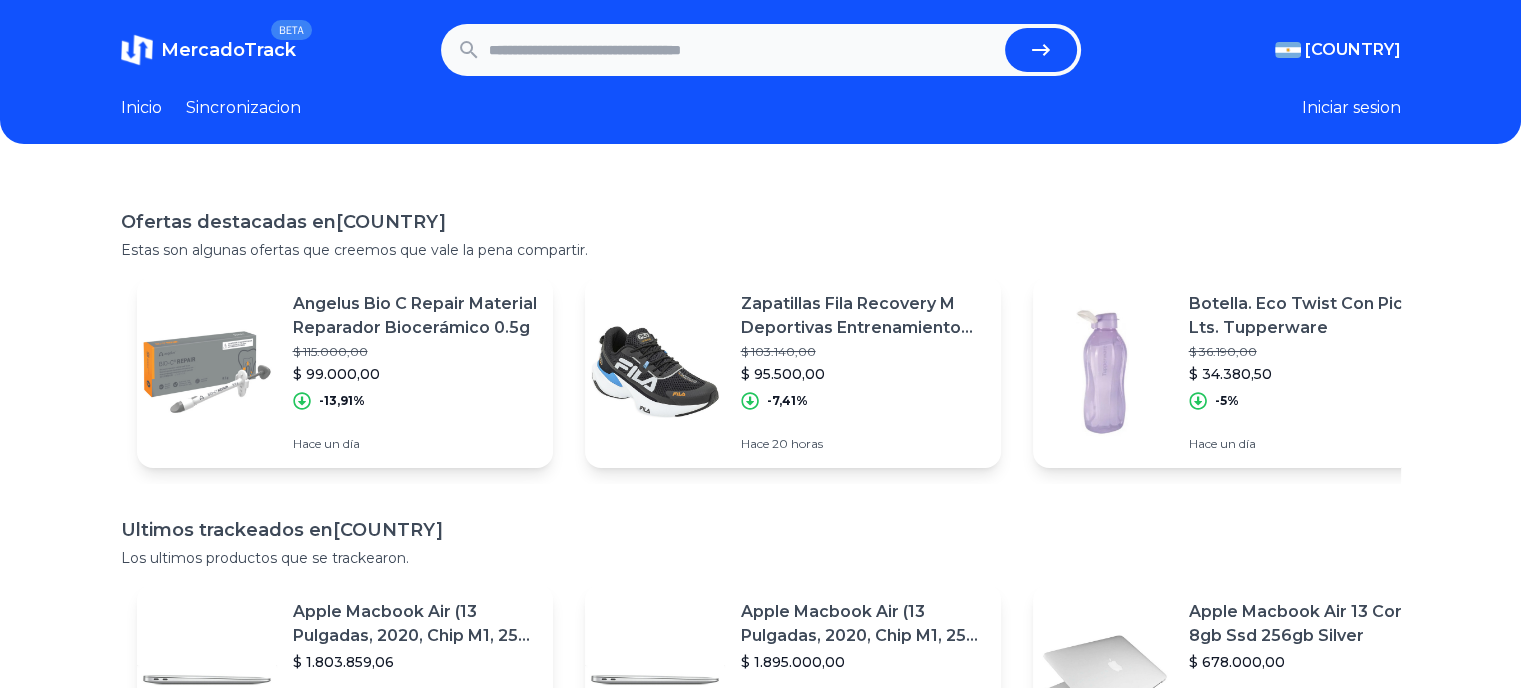 click at bounding box center [743, 50] 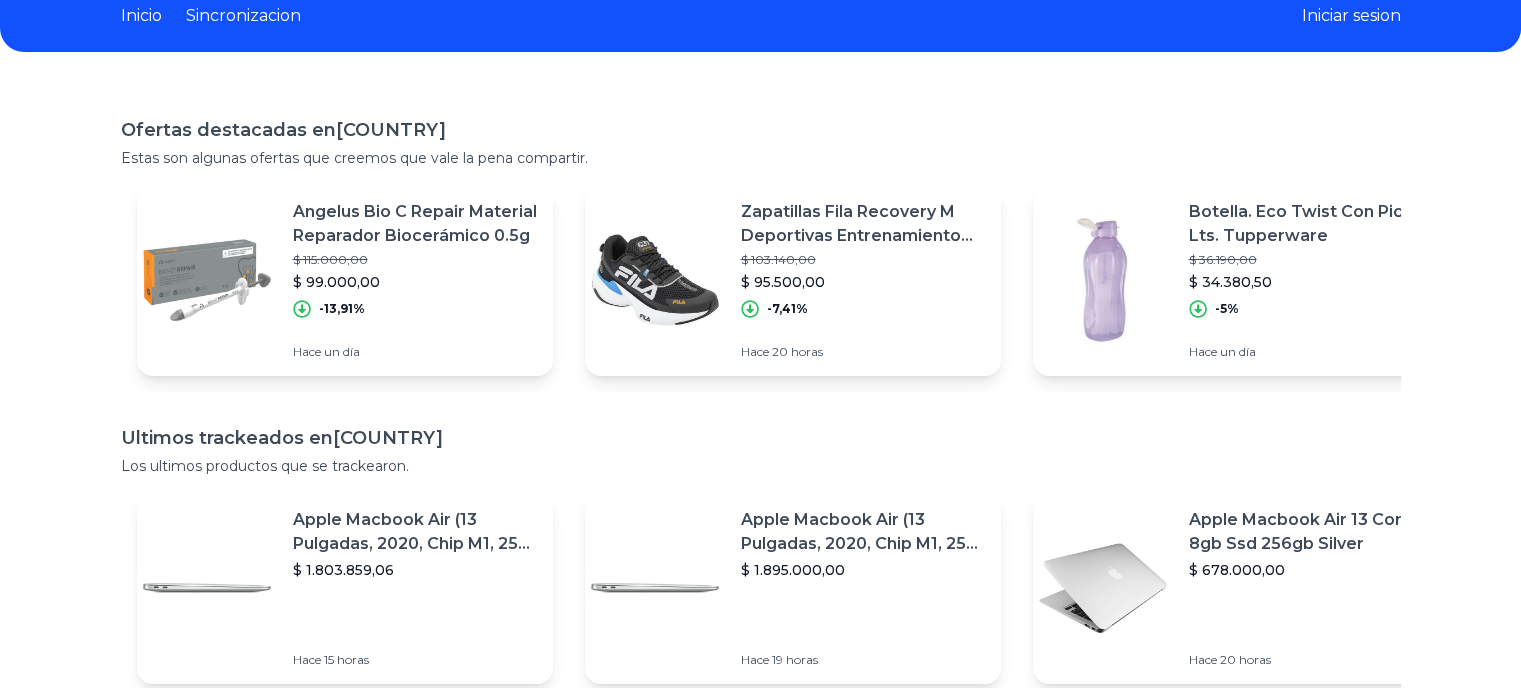 scroll, scrollTop: 0, scrollLeft: 0, axis: both 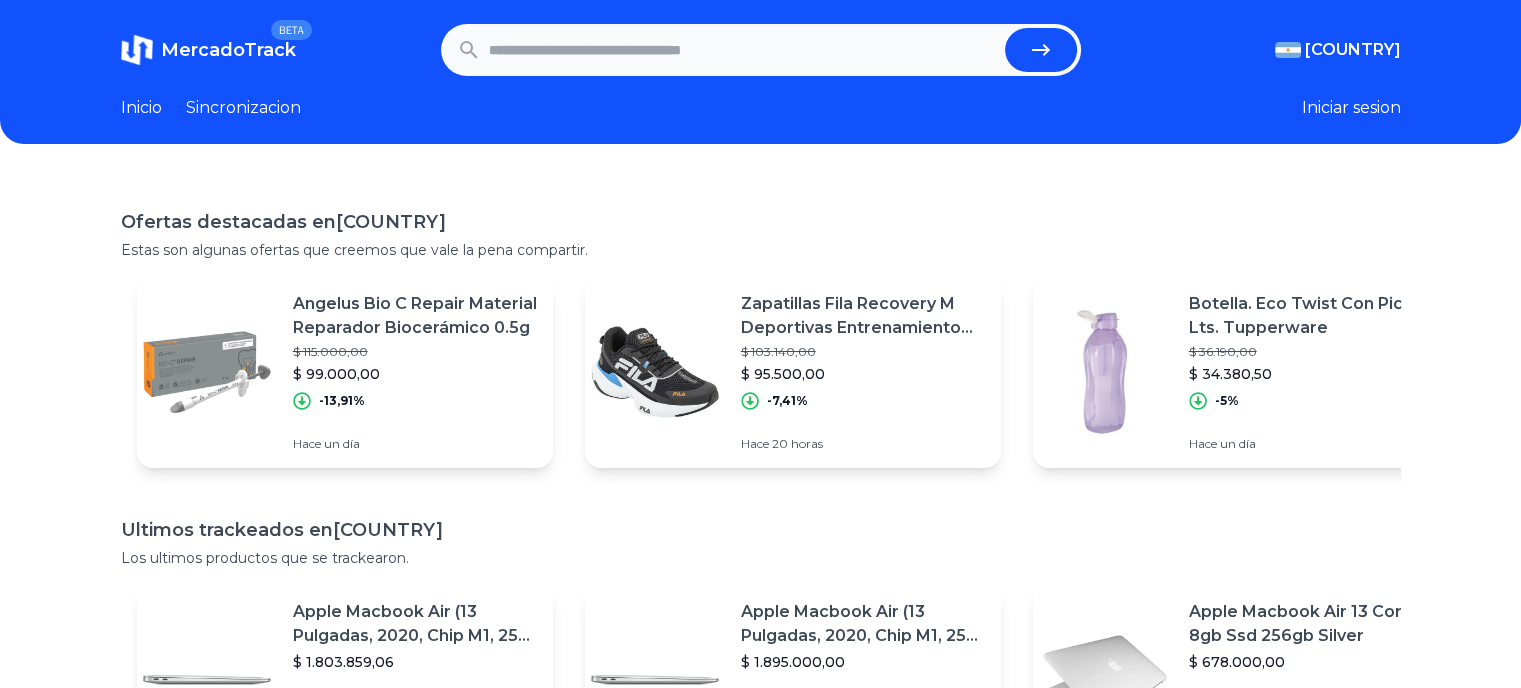 click at bounding box center [743, 50] 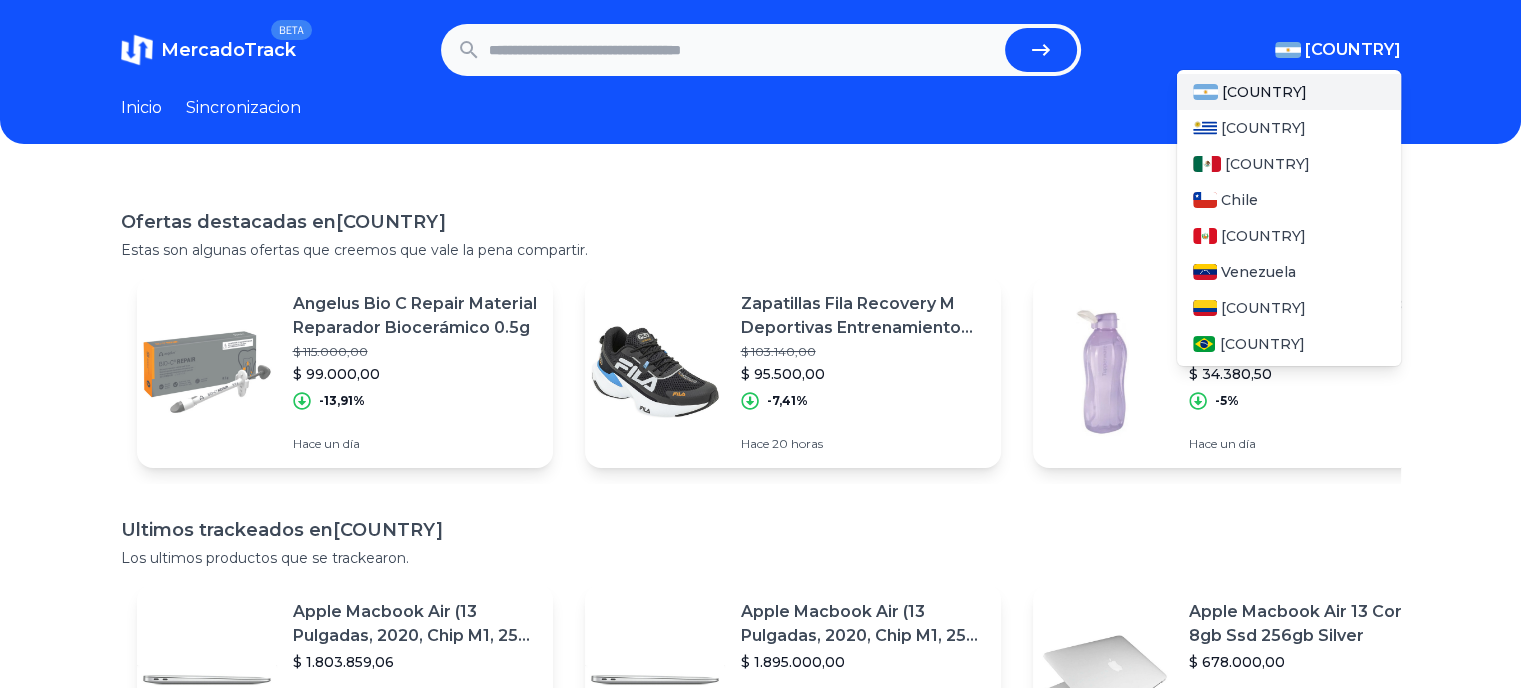 click on "[COUNTRY]" at bounding box center (1353, 50) 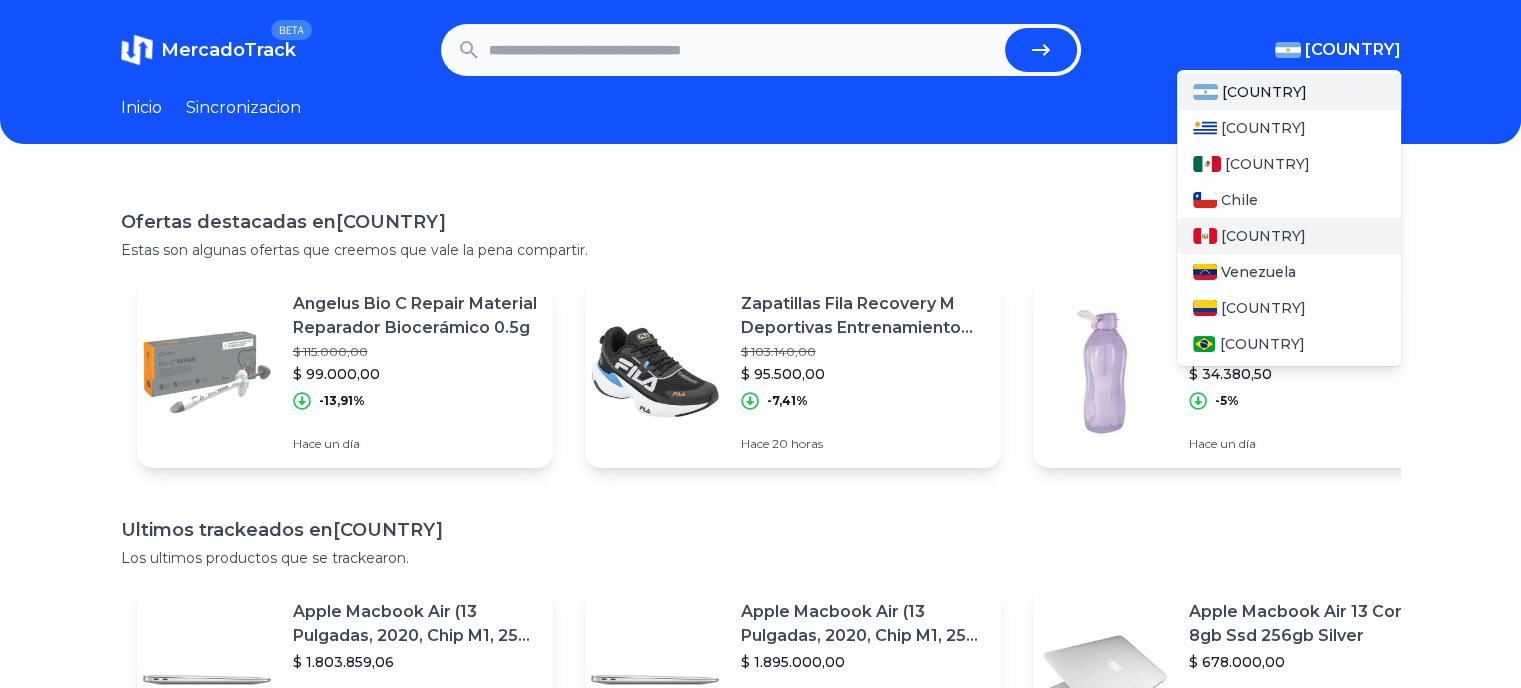 click on "[COUNTRY]" at bounding box center [1263, 236] 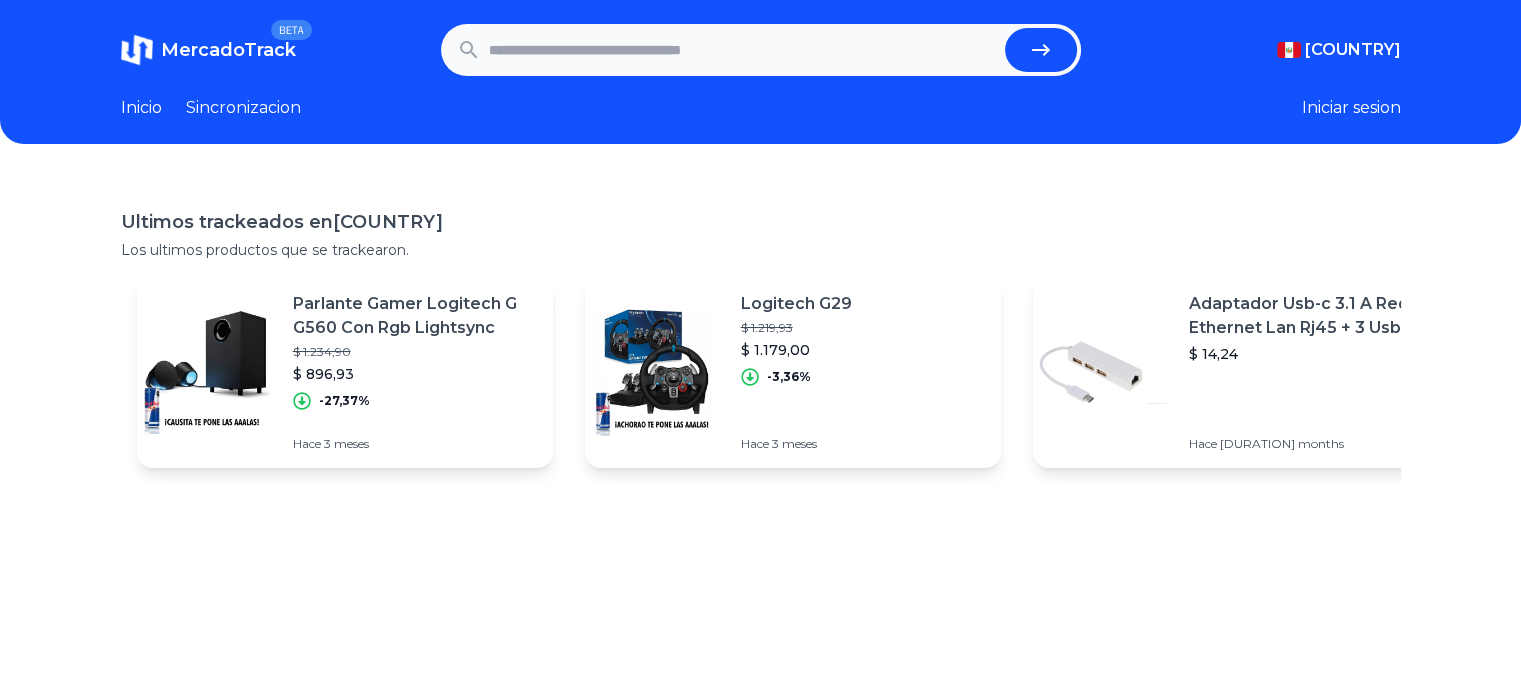 click at bounding box center (743, 50) 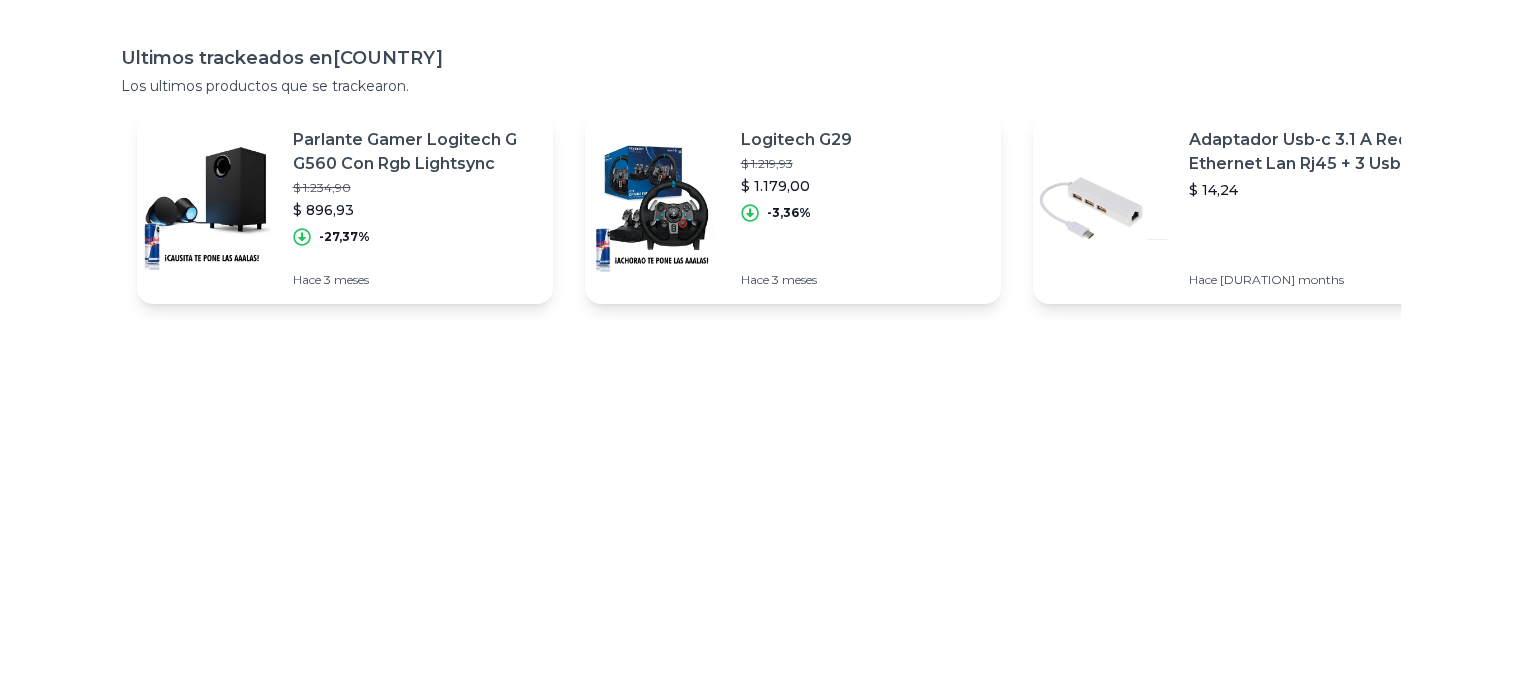 scroll, scrollTop: 0, scrollLeft: 0, axis: both 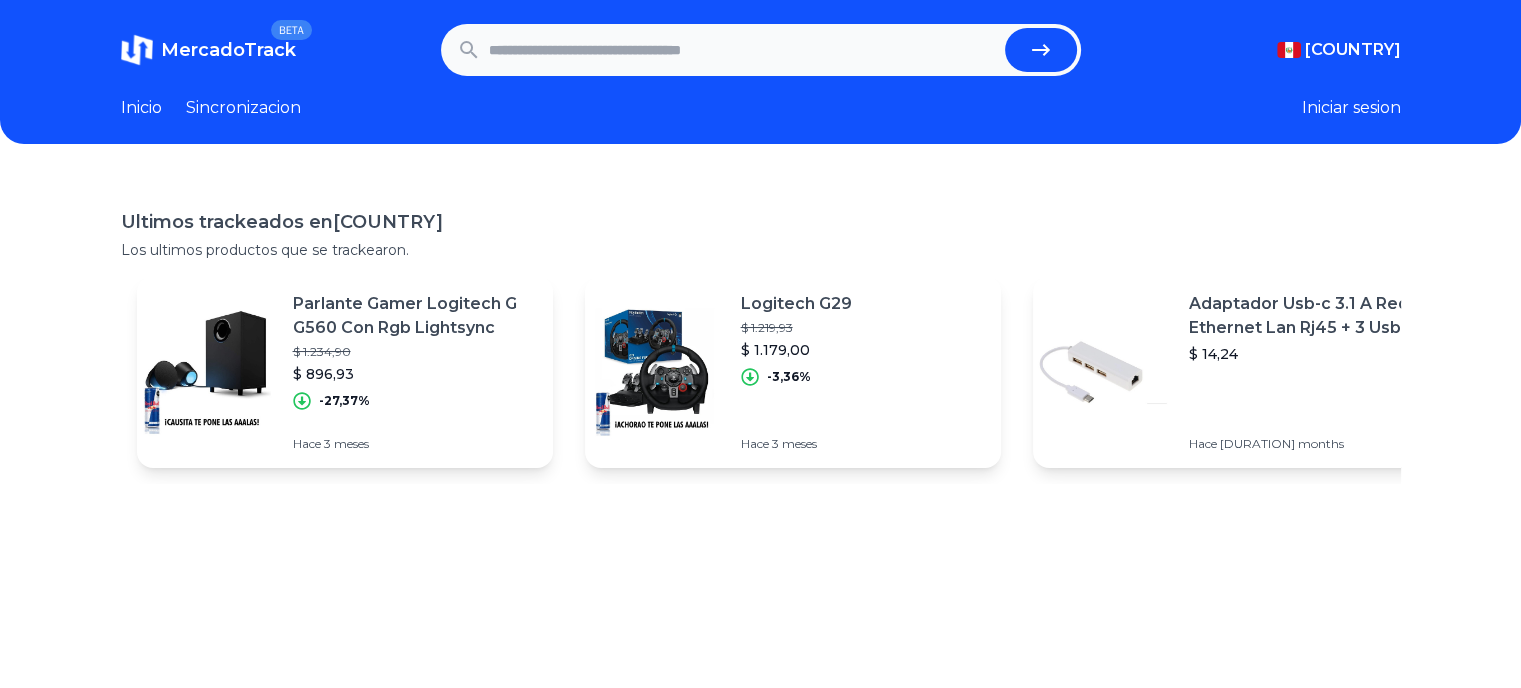 click at bounding box center (743, 50) 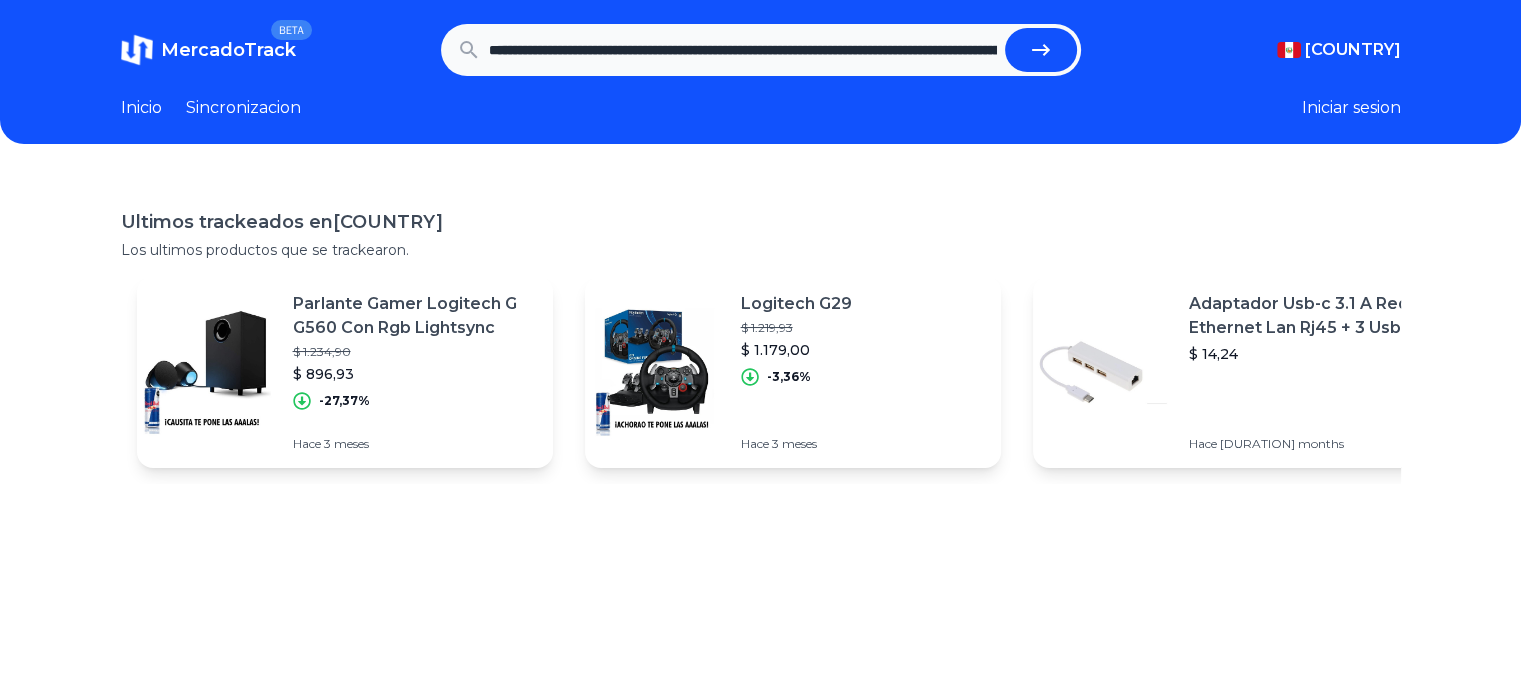 scroll, scrollTop: 0, scrollLeft: 1760, axis: horizontal 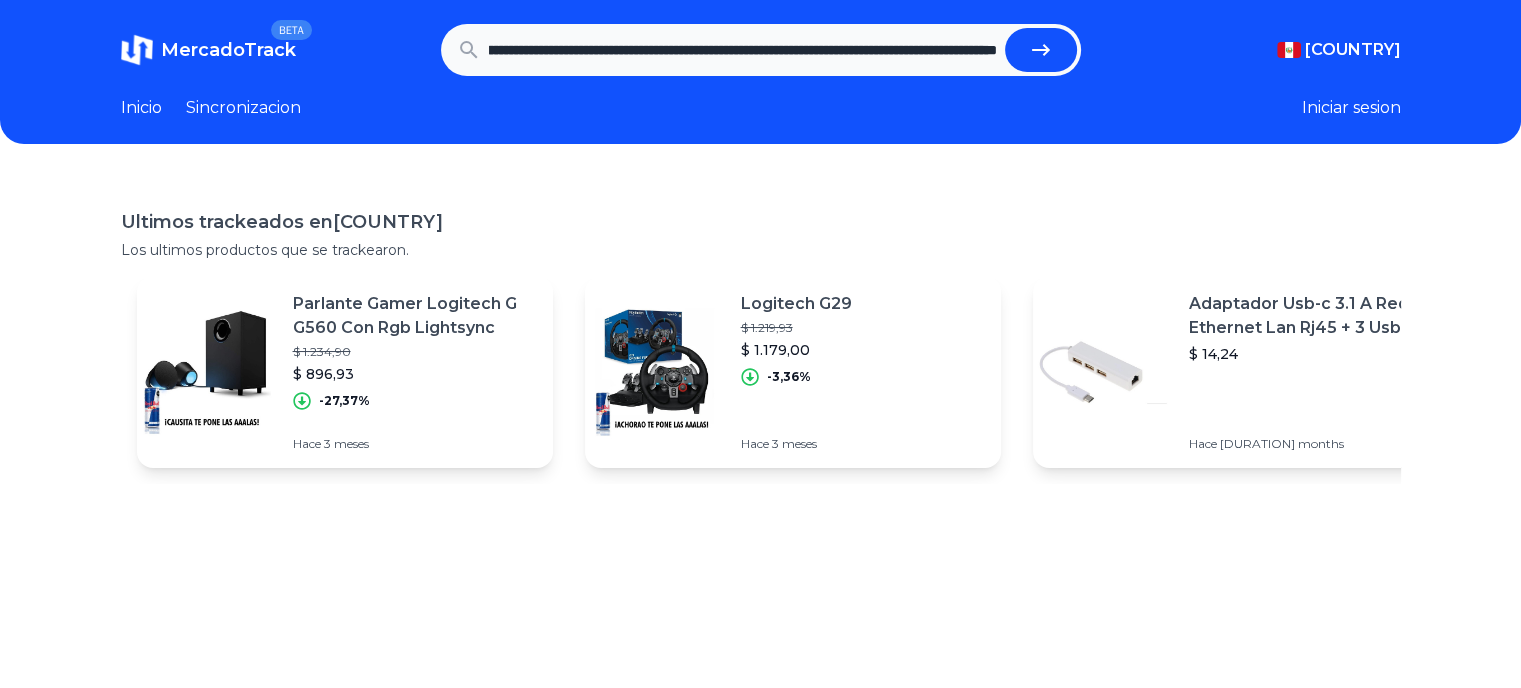 type on "**********" 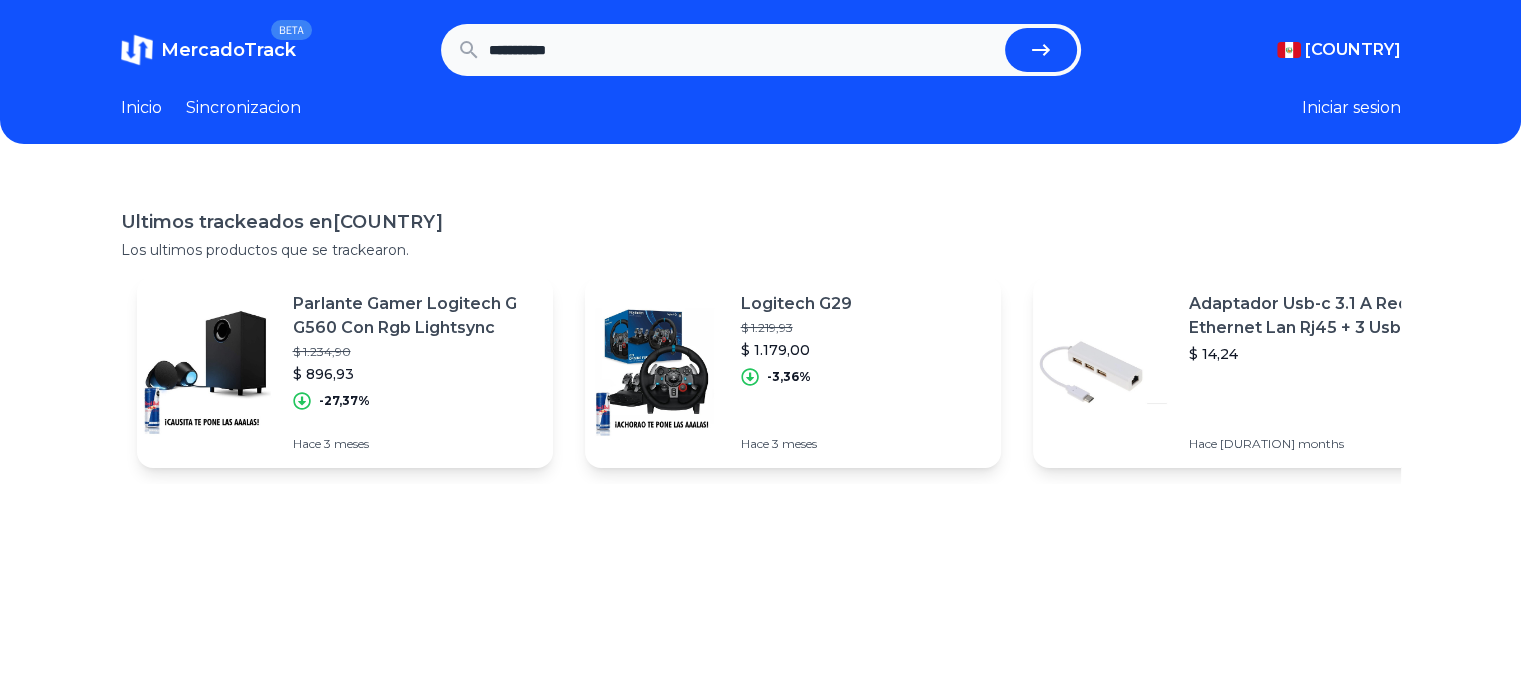 scroll, scrollTop: 0, scrollLeft: 0, axis: both 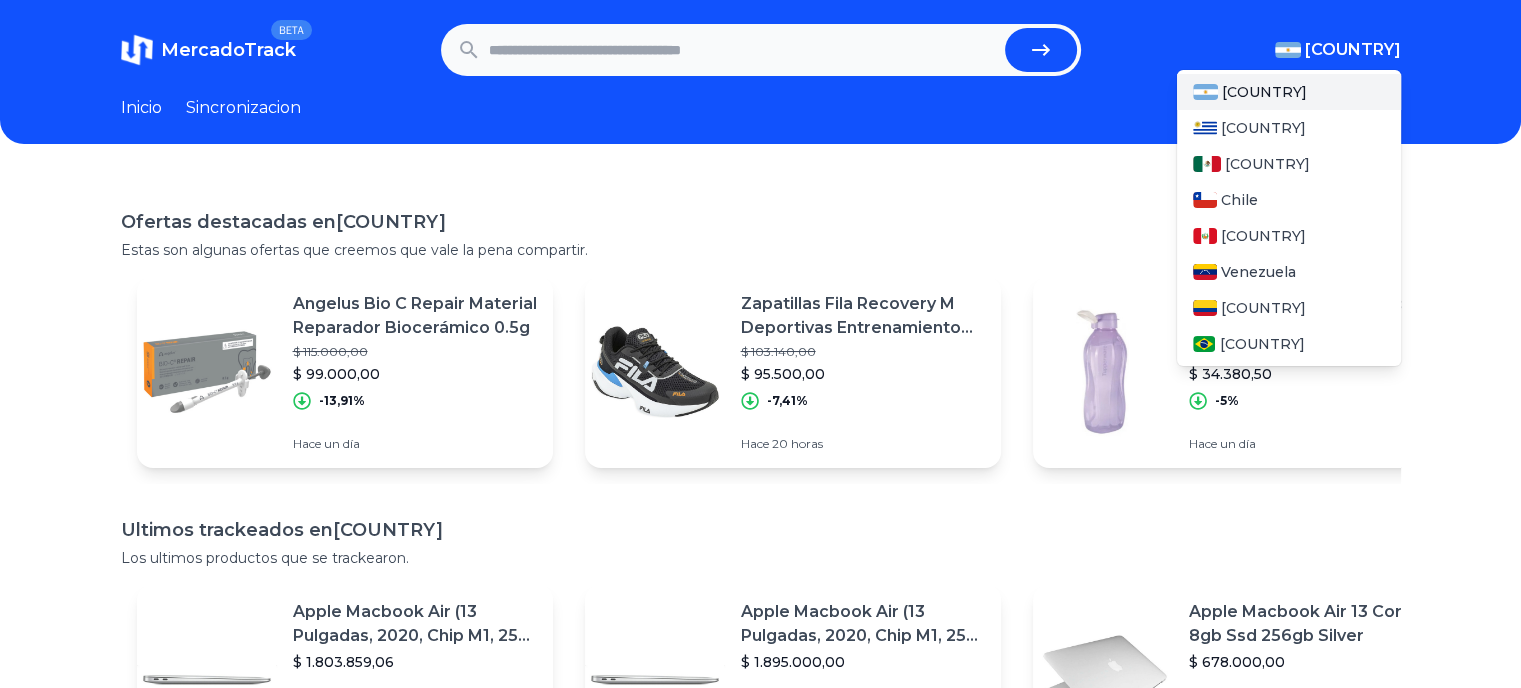click on "[COUNTRY]" at bounding box center (1353, 50) 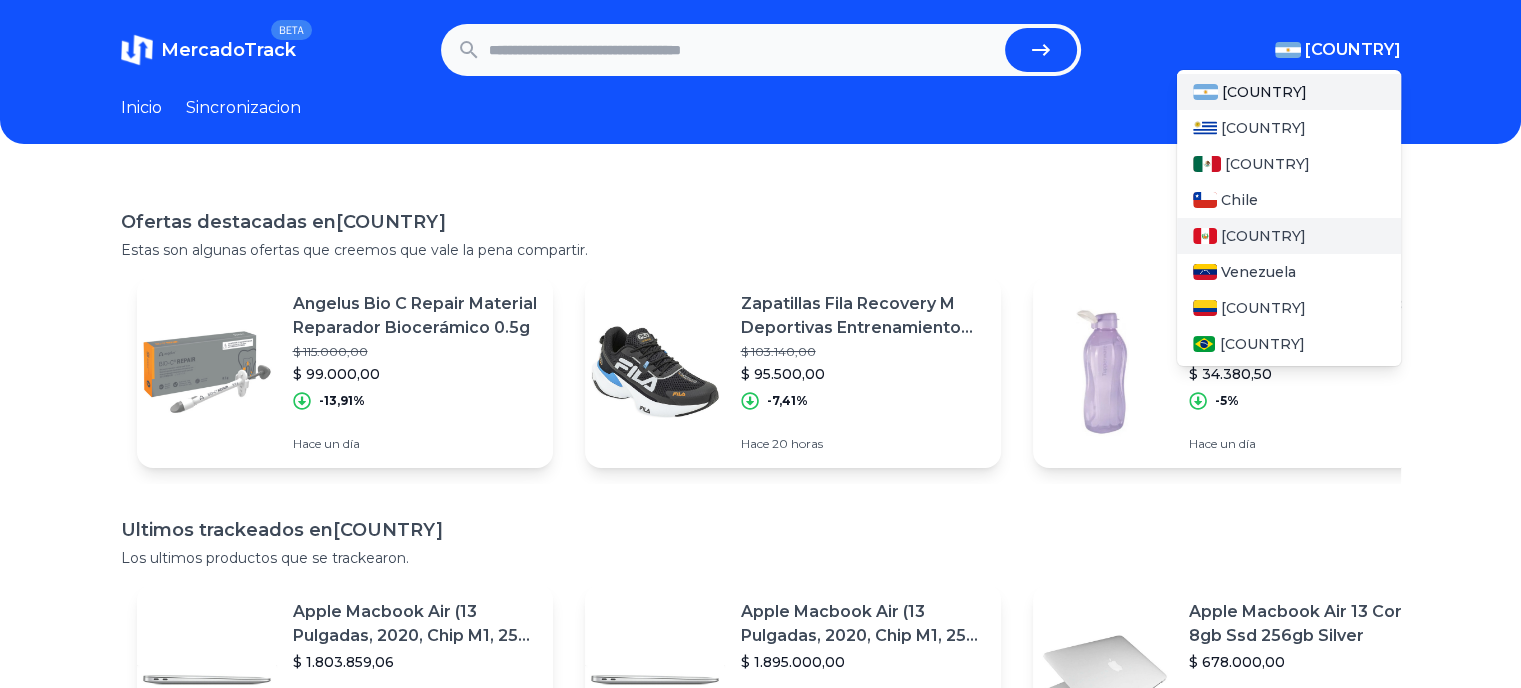 click on "[COUNTRY]" at bounding box center (1263, 236) 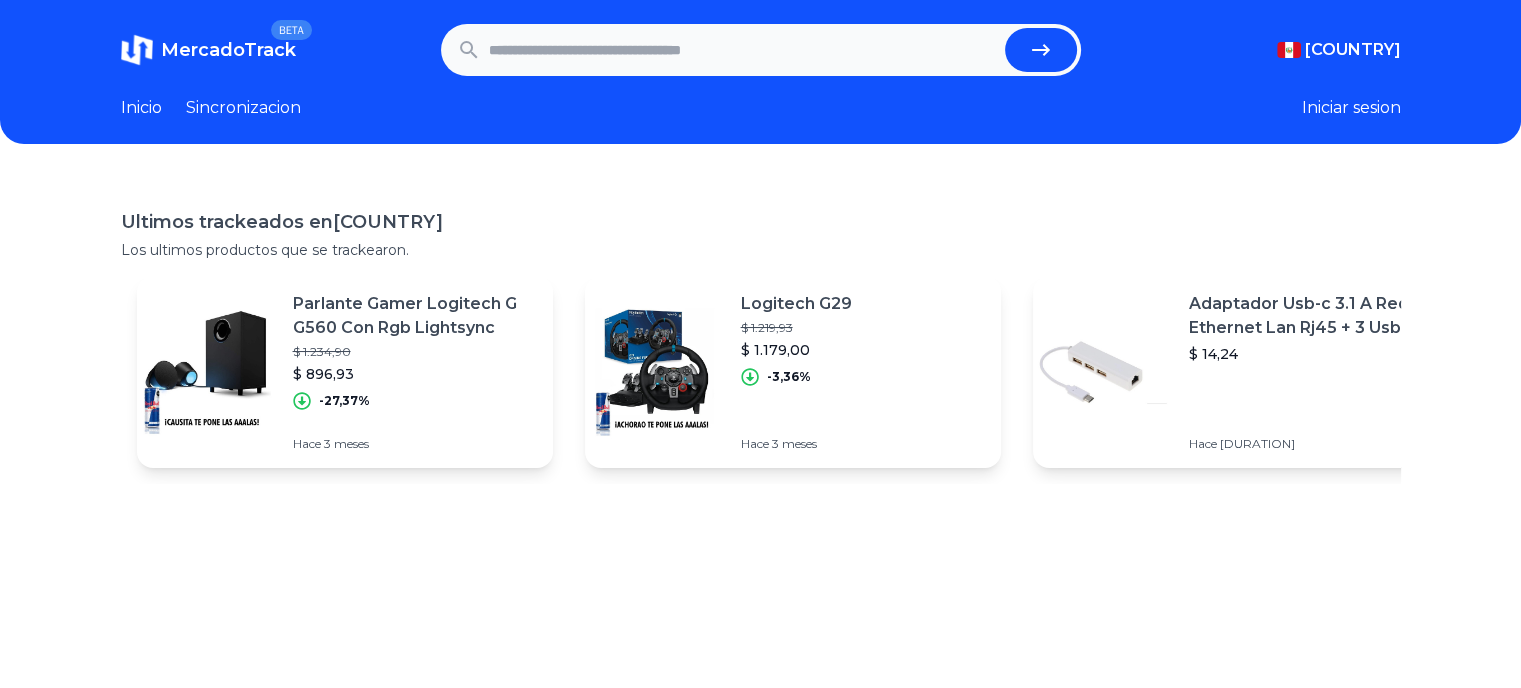 click on "Sincronizacion" at bounding box center (243, 108) 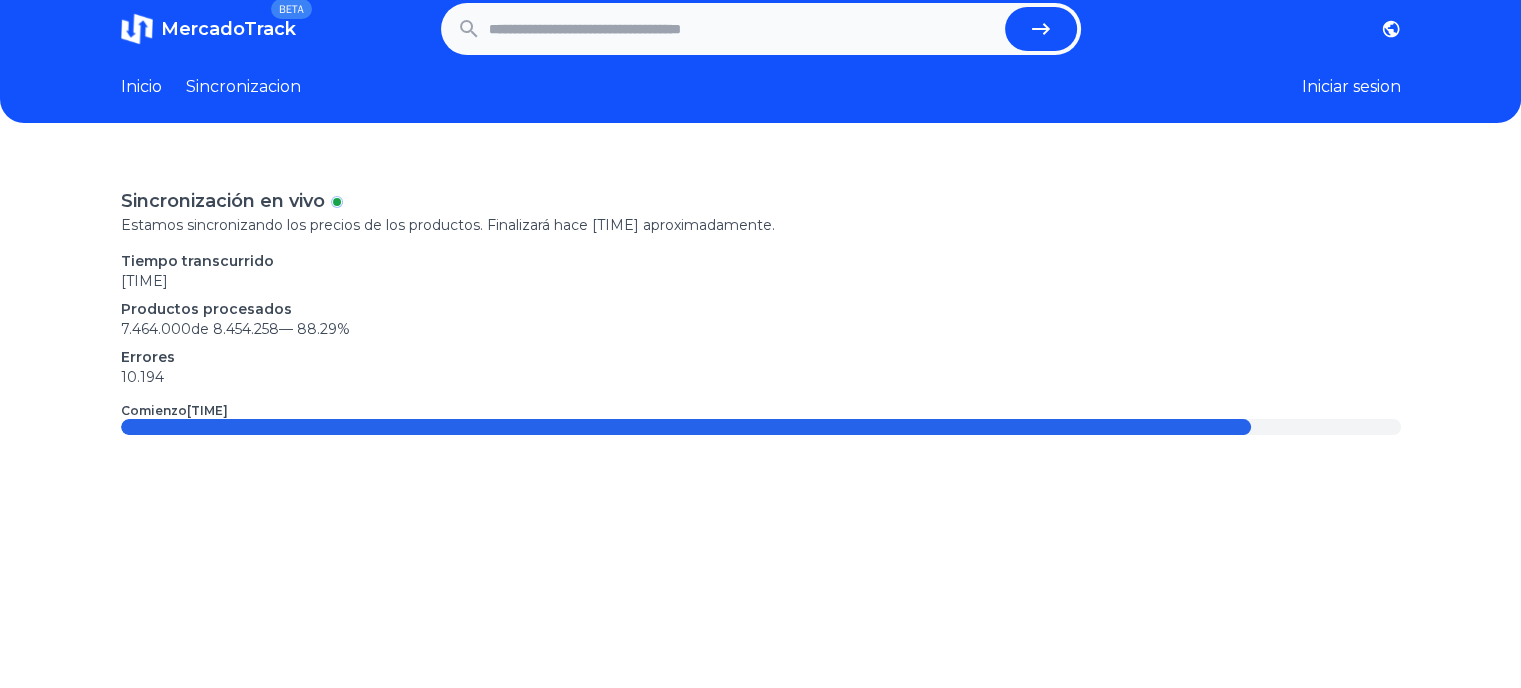 scroll, scrollTop: 0, scrollLeft: 0, axis: both 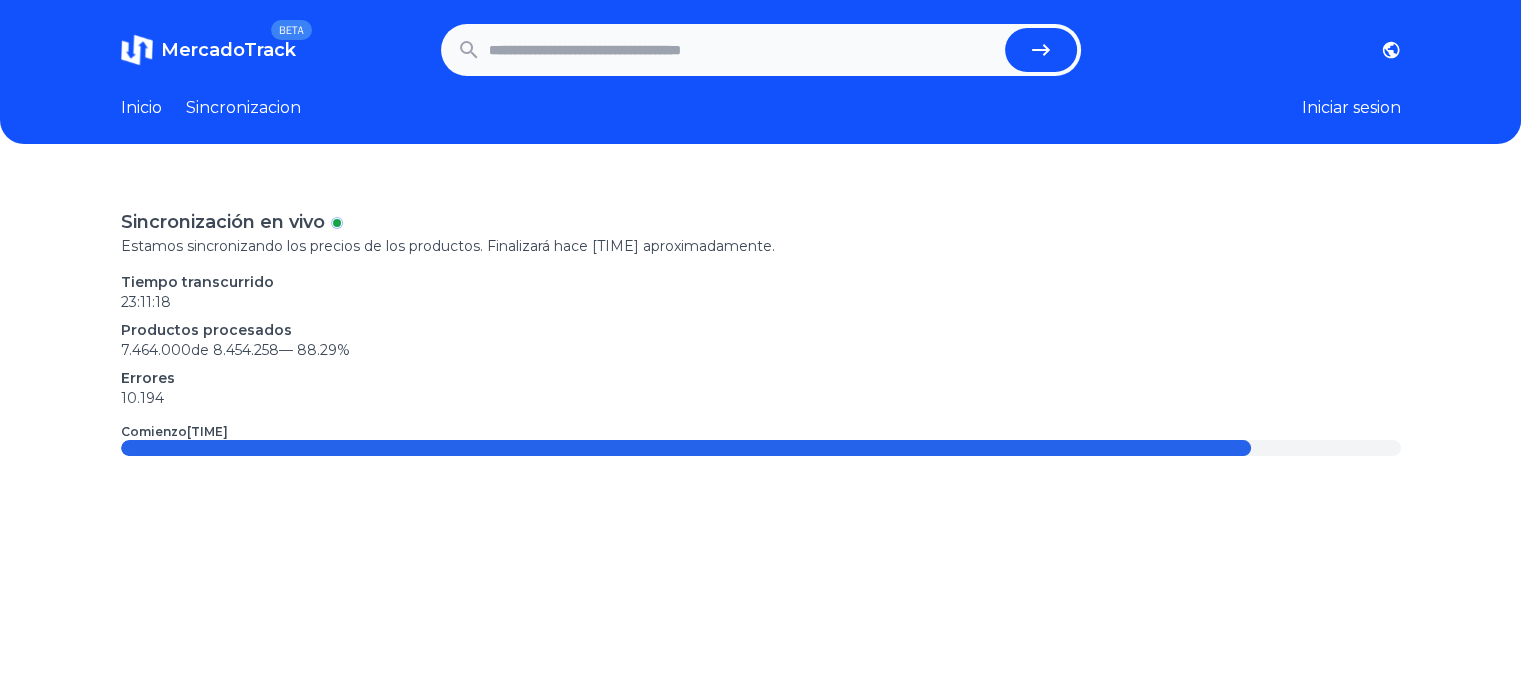 click on "Inicio" at bounding box center [141, 108] 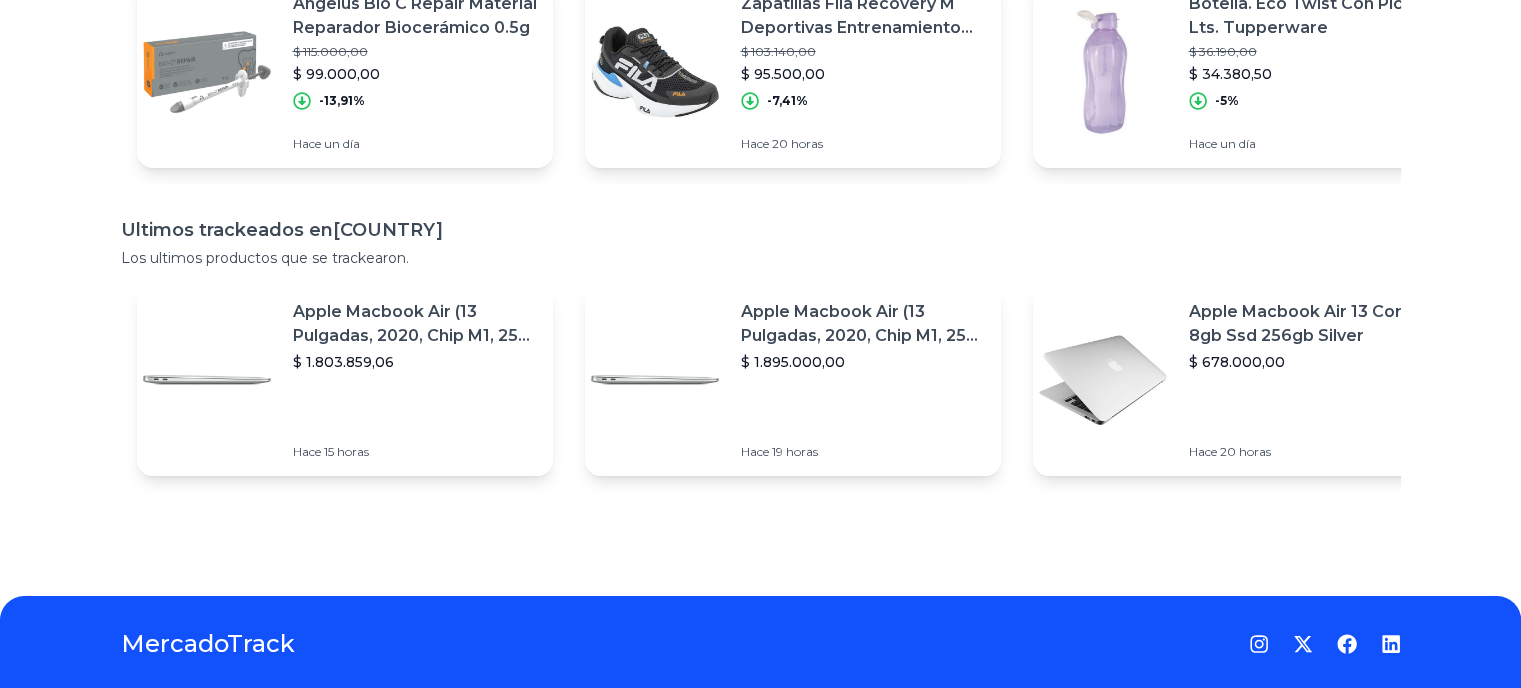 scroll, scrollTop: 0, scrollLeft: 0, axis: both 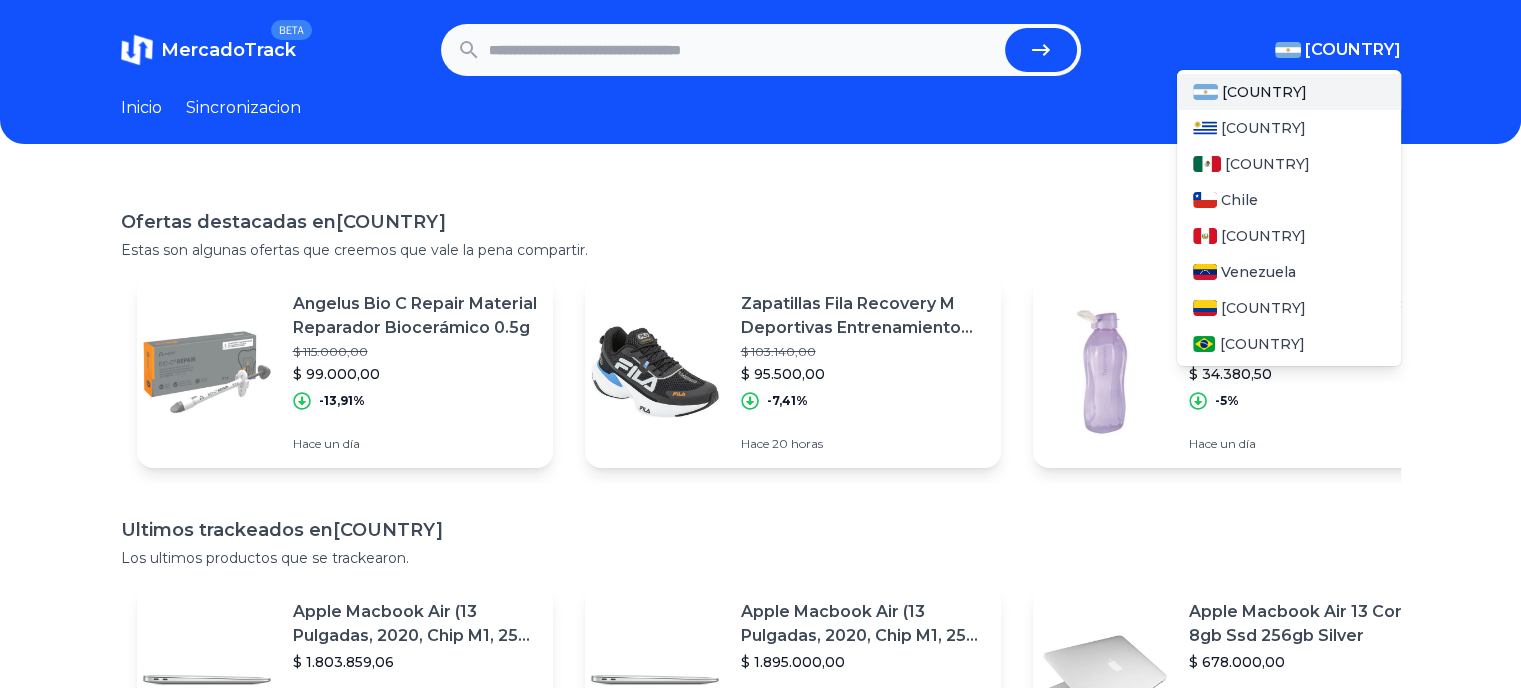 drag, startPoint x: 1416, startPoint y: 53, endPoint x: 1397, endPoint y: 53, distance: 19 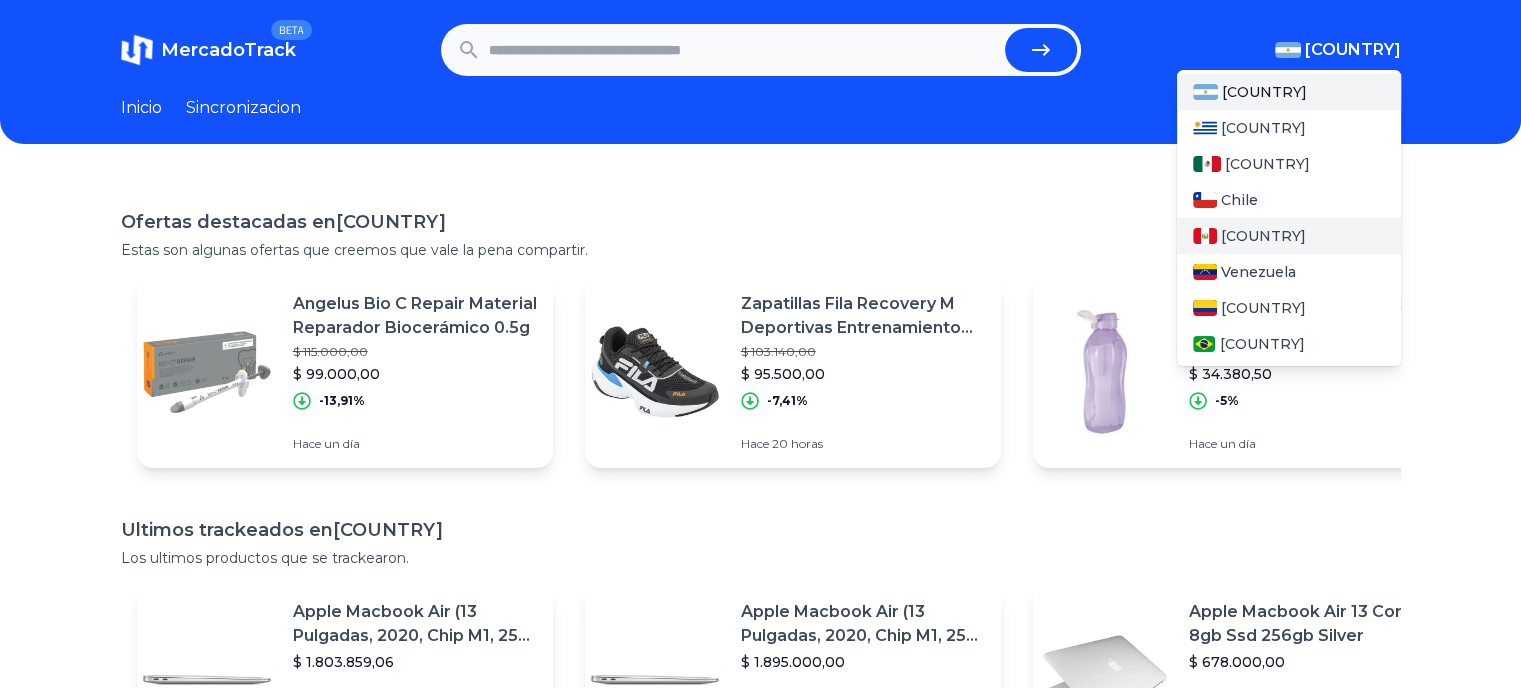 click on "[COUNTRY]" at bounding box center [1289, 236] 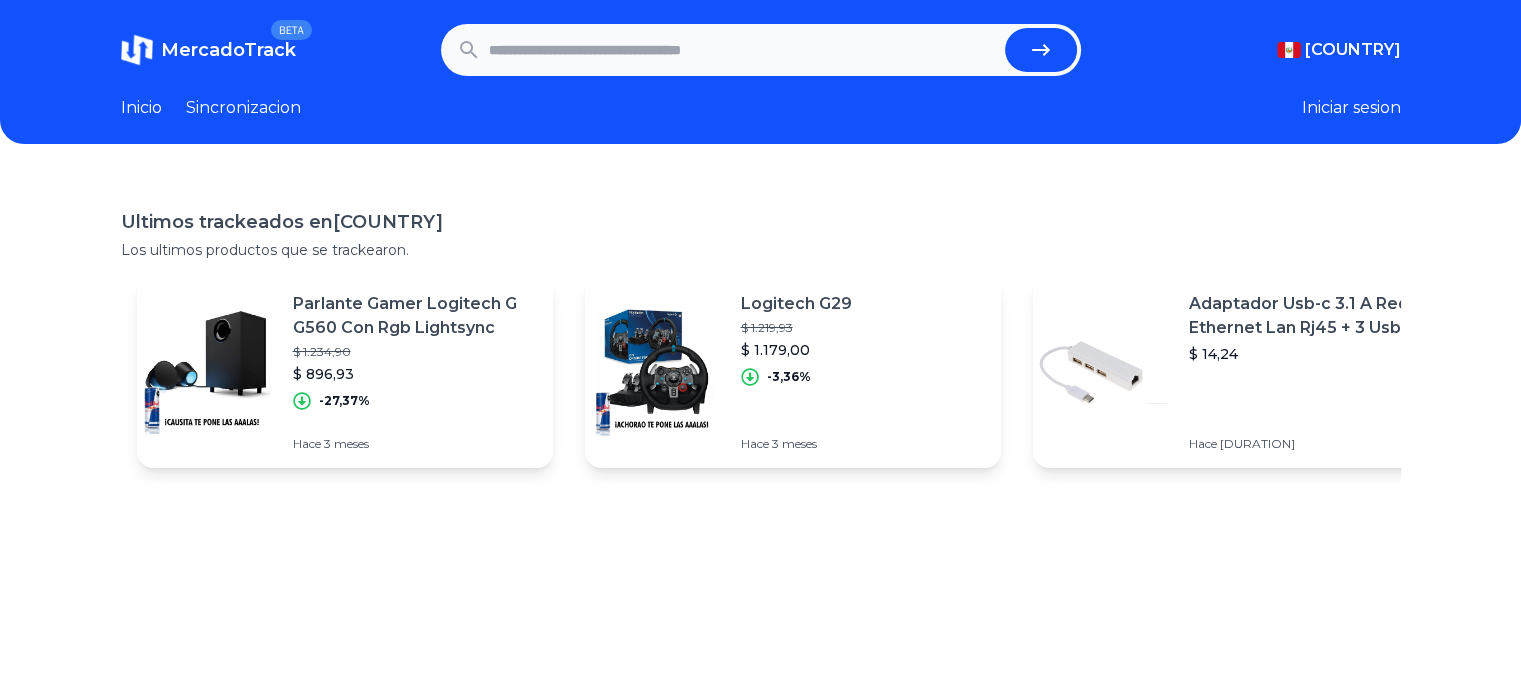 click on "Ultimos trackeados en  Peru Los ultimos productos que se trackearon. Parlante Gamer Logitech G G560 Con Rgb Lightsync $ 1.234,90 $ 896,93 -27,37% Hace   3 meses Logitech G29 $ 1.219,93 $ 1.179,00 -3,36% Hace   3 meses Adaptador Usb-c 3.1 A Red Ethernet Lan Rj45 + 3 Usb 3.0 $ 14,24 Hace   4 meses Nintendo Switch 2019 Neon Bateria Extendida  $ 1.249,00 $ 1.199,00 -4% Hace   4 meses Atornillador De Impacto Y Taladro Xr 20v Dck287d2 Dewalt $ 1.389,00 $ 1.349,00 -2,88% Hace   4 meses Aro De Luz Led 26cm + Soporte + Trípode 2 M + Rotula 360º $ 70,00 $ 68,00 -2,86% Hace   4 meses Bicicleta Negra Montañera Aro 26 New - Envios A Todo El Perú $ 570,00 $ 950,00 66,67% Hace   4 meses Set 20 Kg Pesas Cromadas Convertible Importadas. $ 224,66 $ 227,05 1,06% Hace   3 meses Toshiba - Disco Duro Externo Toshiba 4tb Canvio Basics Usb 3 $ 519,00 $ 515,00 -0,77% Hace   3 meses Preventa Crash Bandicoot 4 It's About Time Playstation 4 $ 139,00 $ 129,00 -7,19% Hace   3 meses" at bounding box center (760, 520) 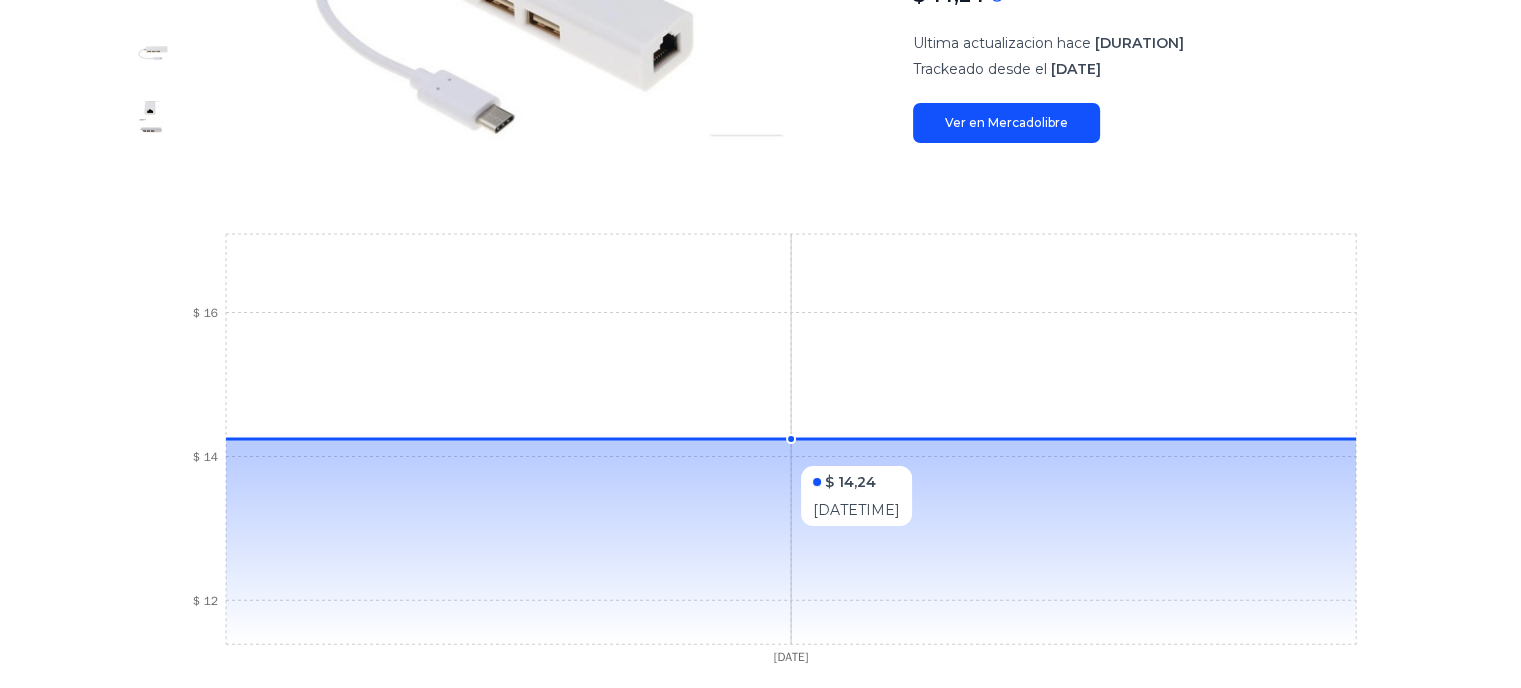 scroll, scrollTop: 54, scrollLeft: 0, axis: vertical 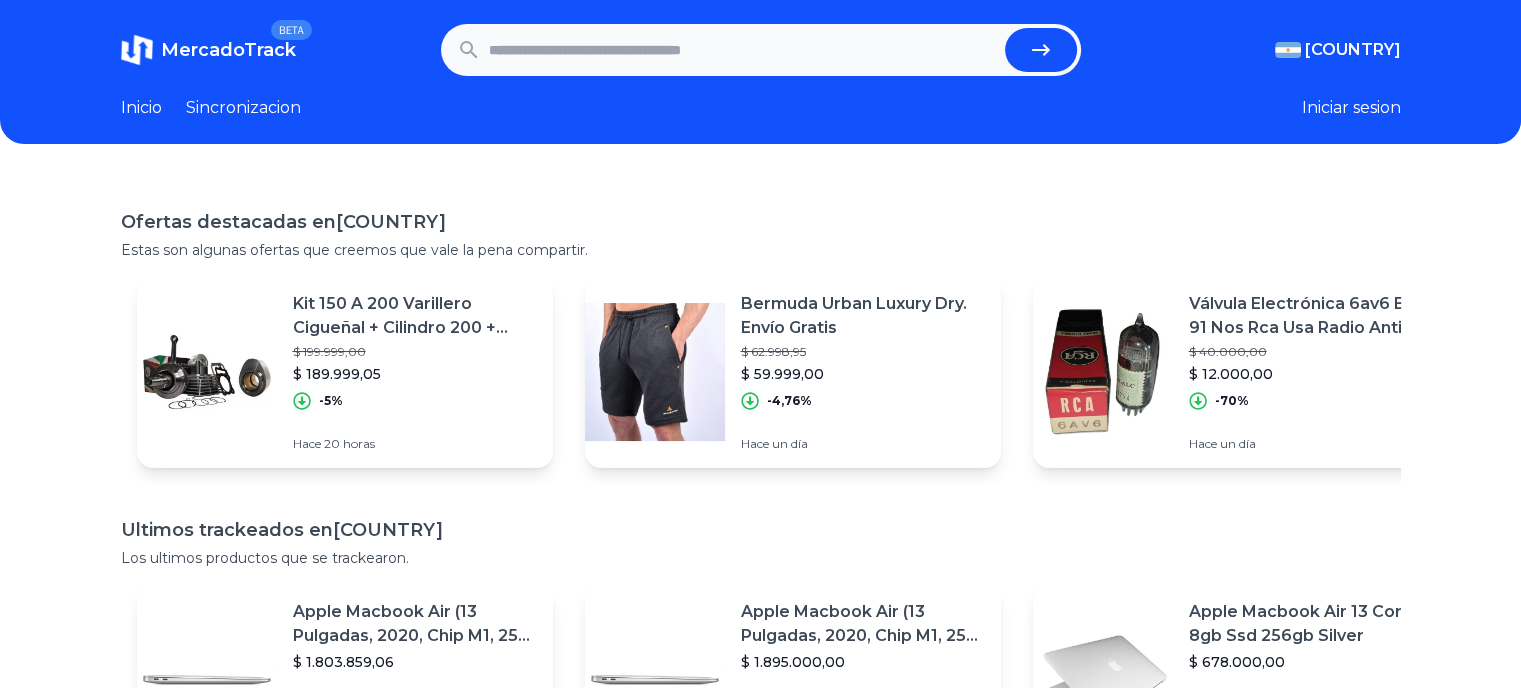 click at bounding box center [743, 50] 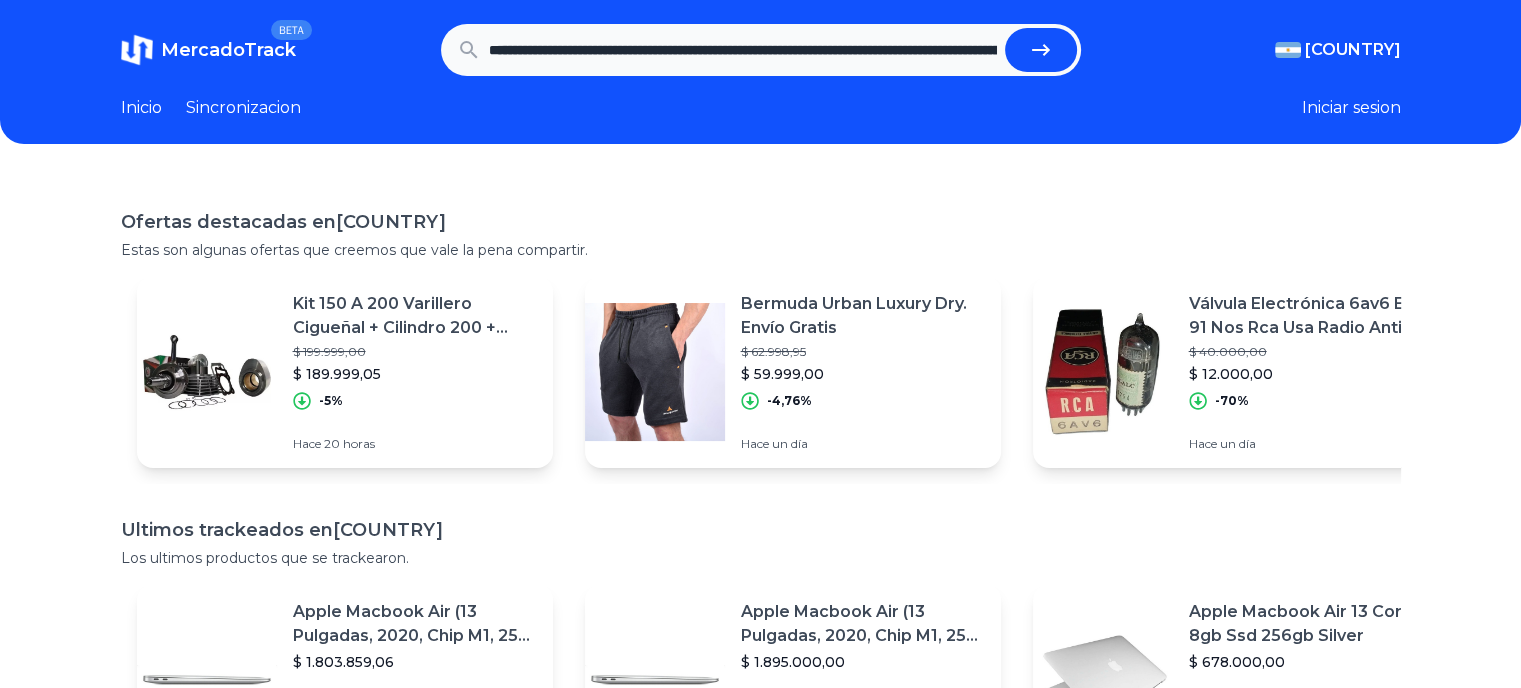 scroll, scrollTop: 0, scrollLeft: 1760, axis: horizontal 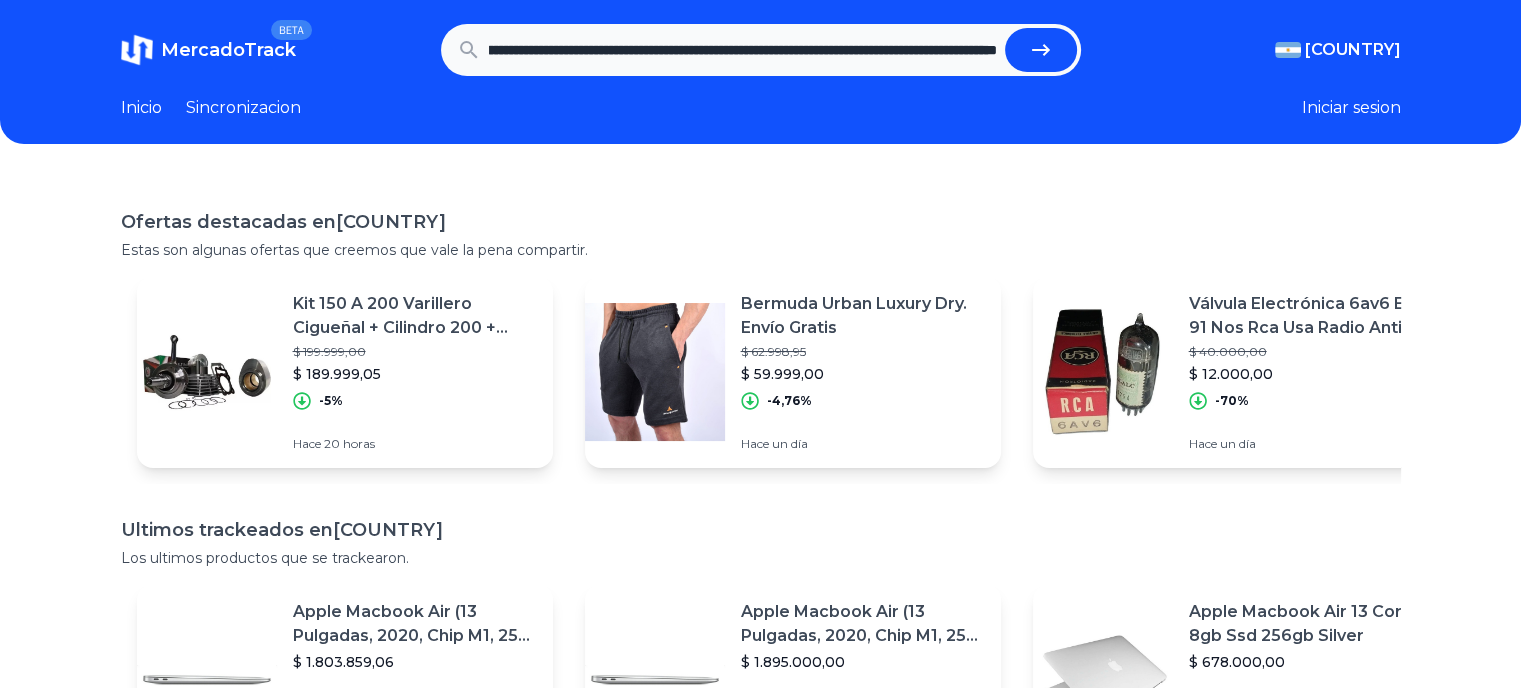 type on "**********" 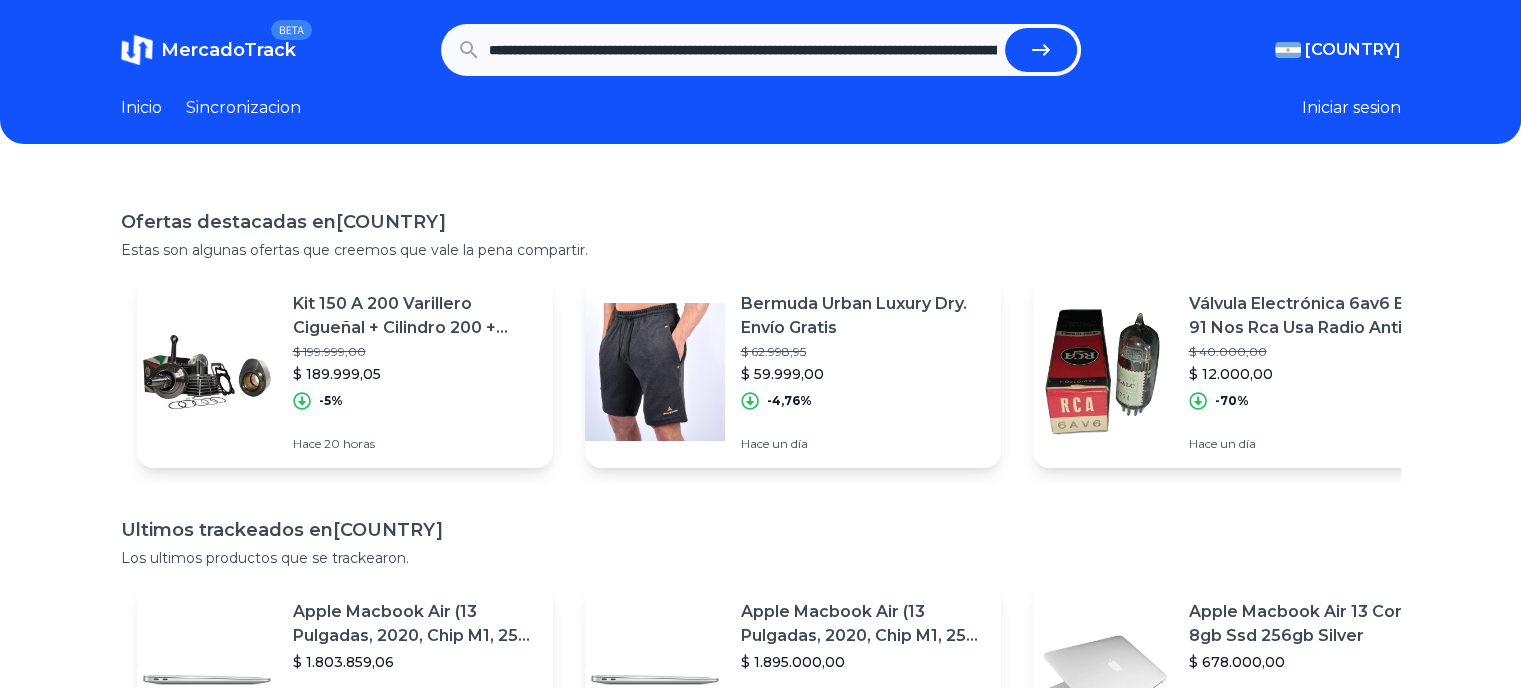 click at bounding box center [1041, 50] 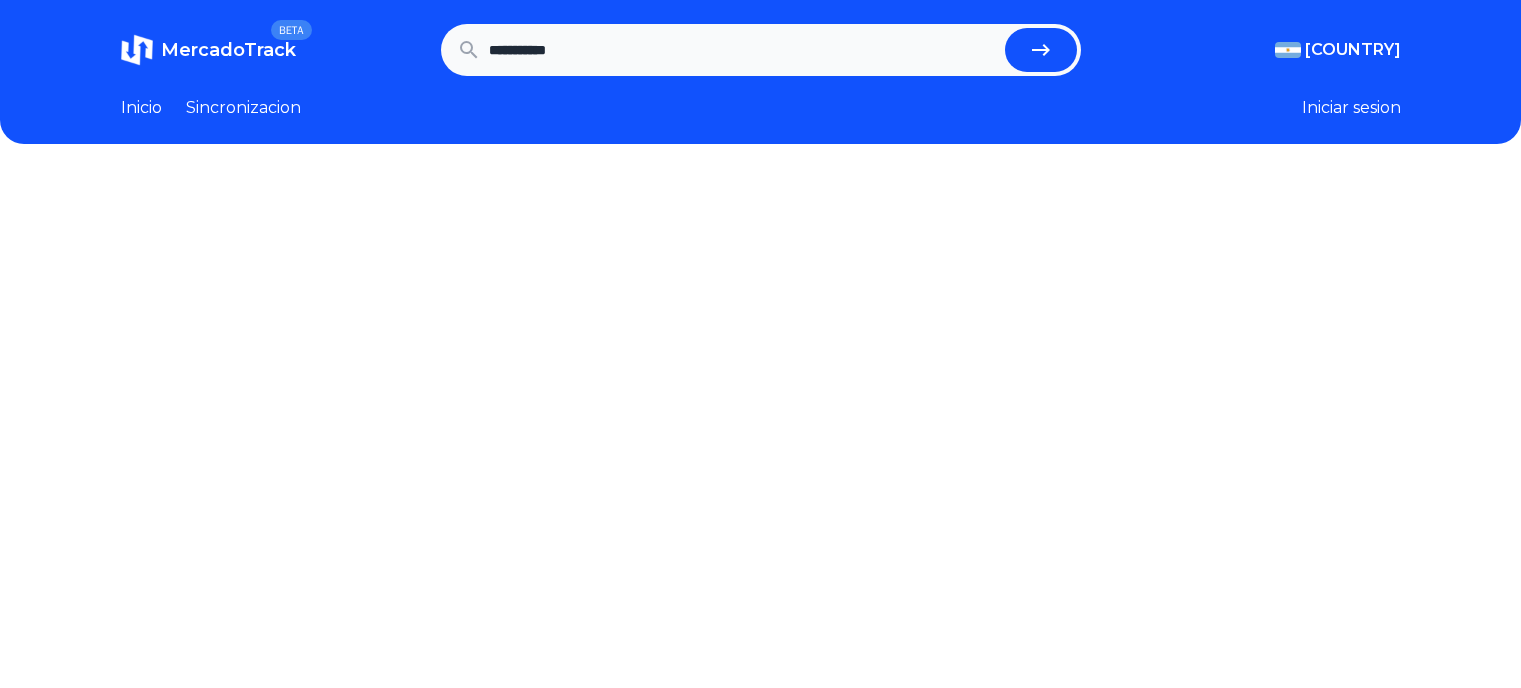 scroll, scrollTop: 0, scrollLeft: 0, axis: both 